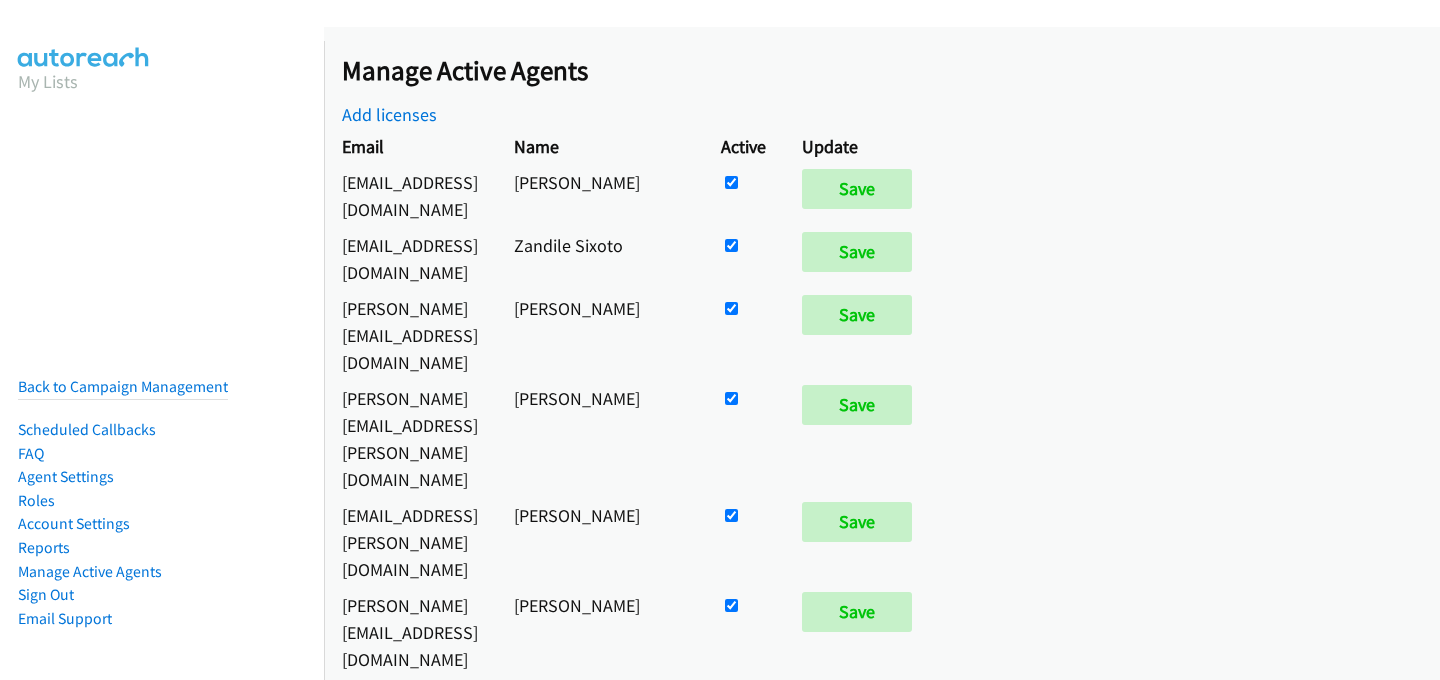 scroll, scrollTop: 0, scrollLeft: 0, axis: both 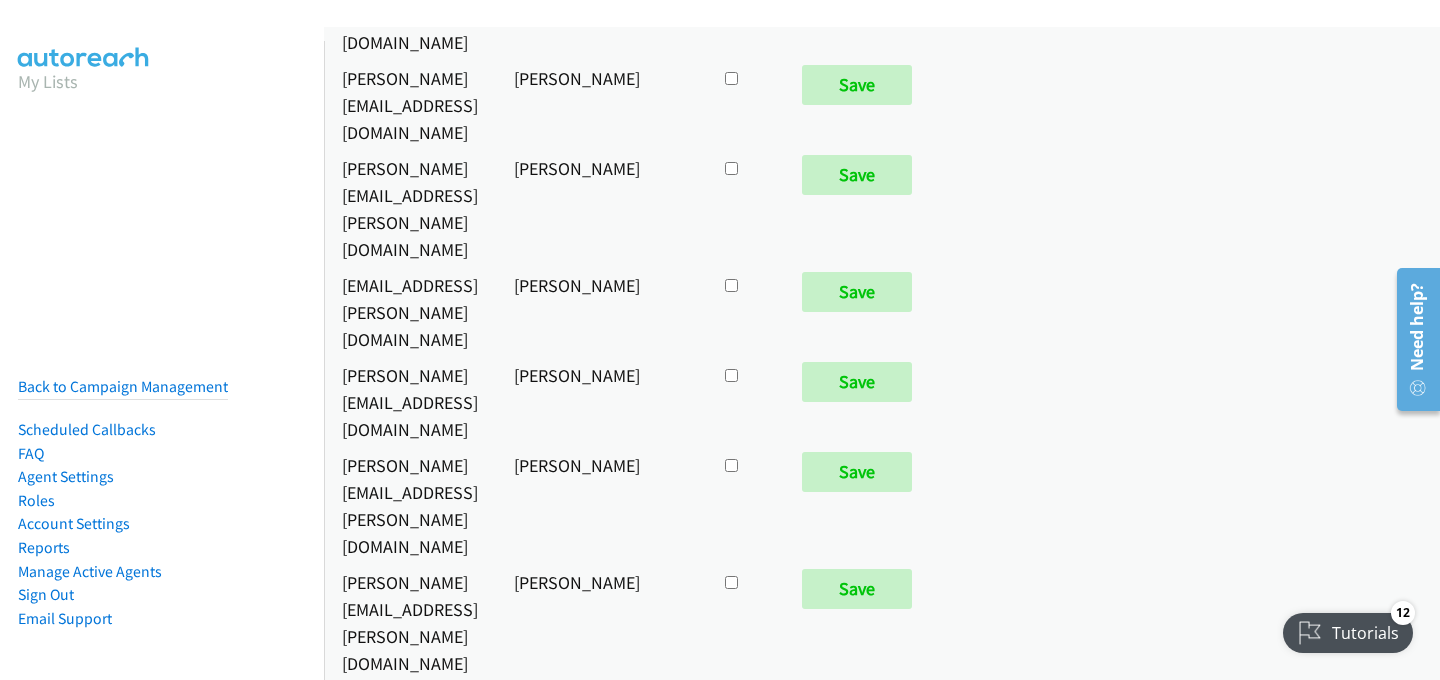 click at bounding box center (743, 9694) 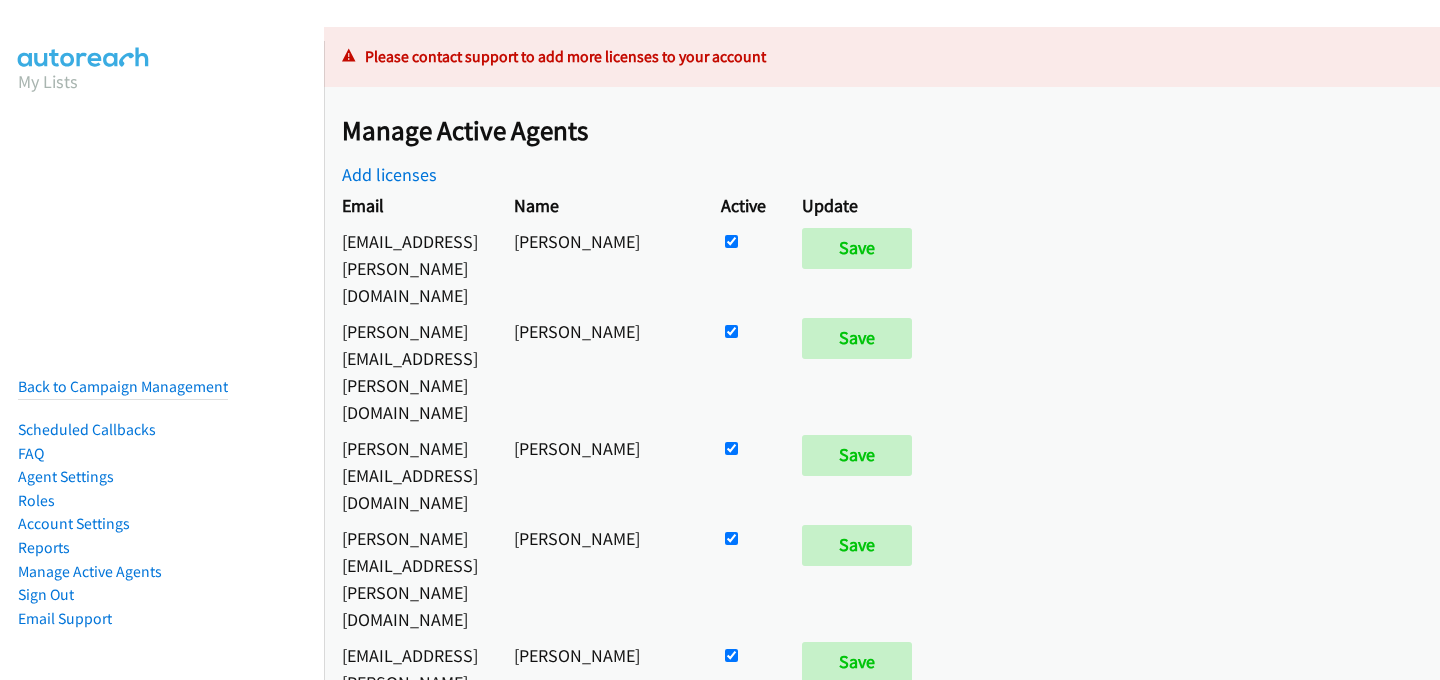 scroll, scrollTop: 0, scrollLeft: 0, axis: both 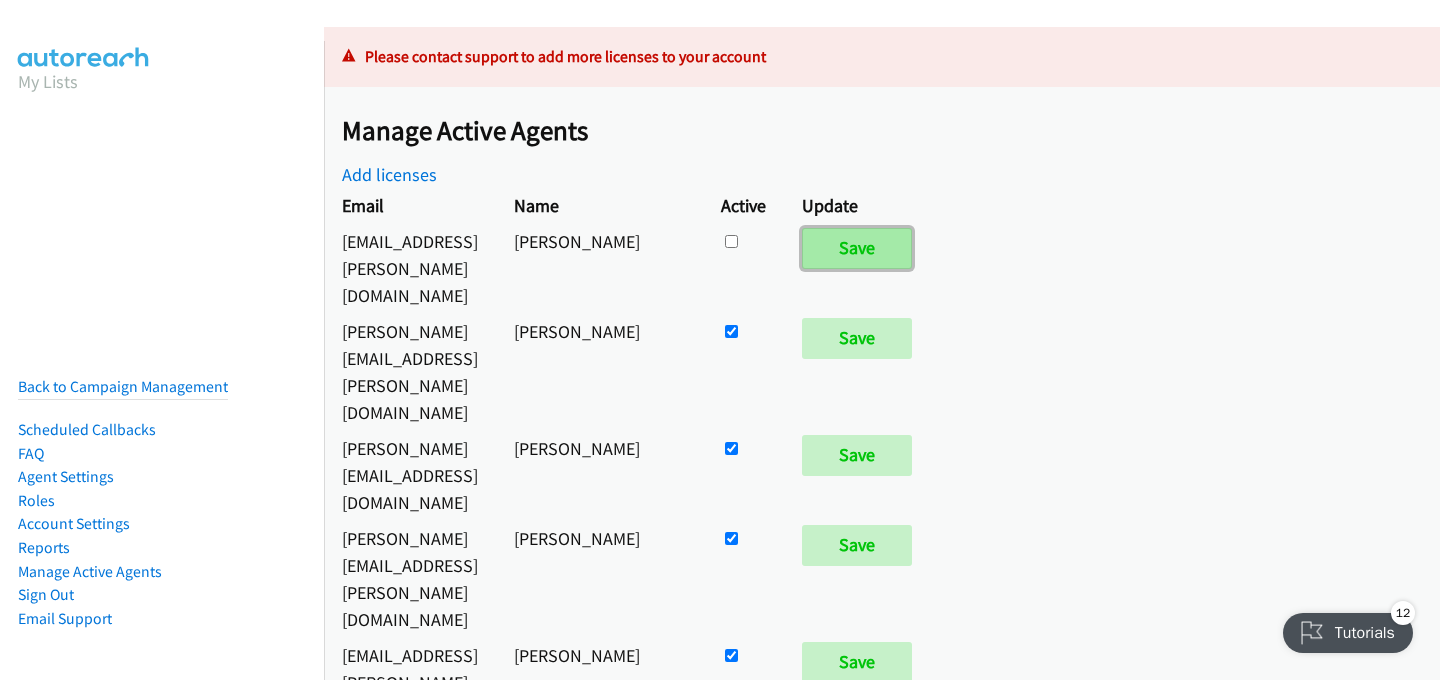 click on "Save" at bounding box center [857, 248] 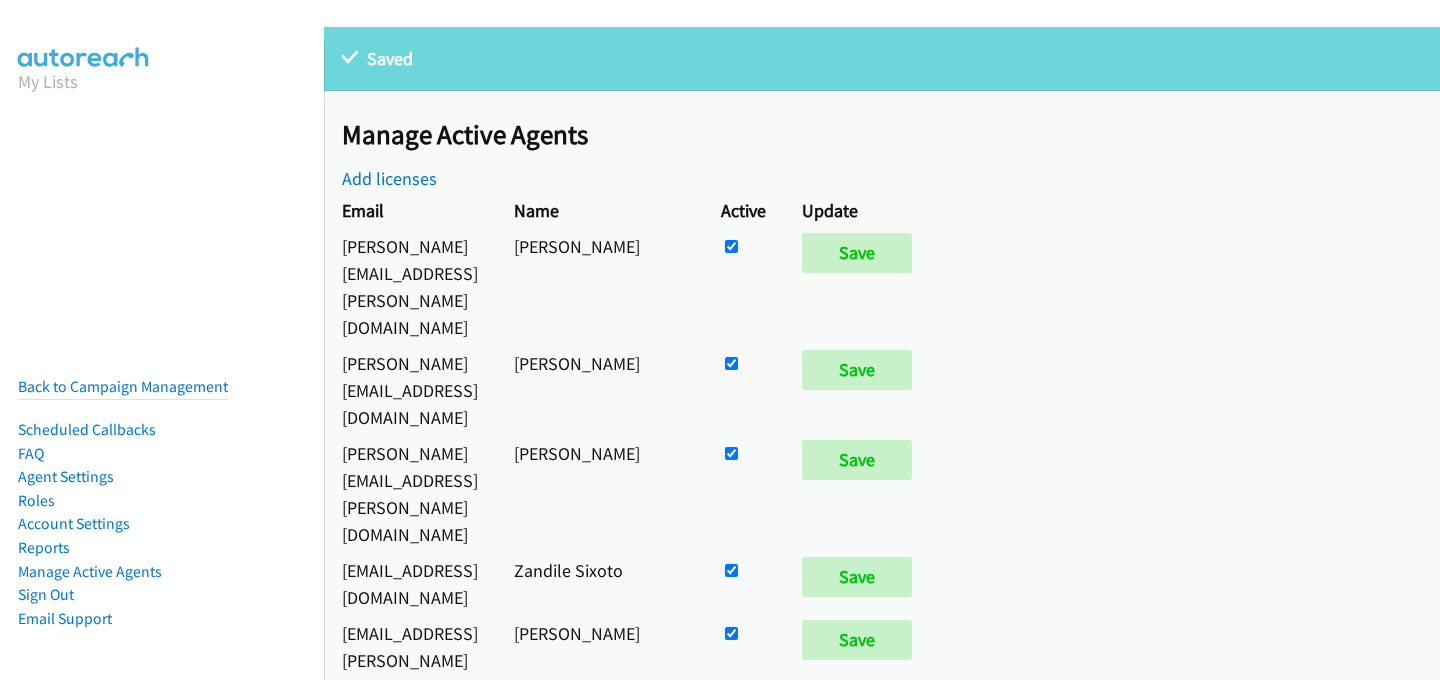scroll, scrollTop: 0, scrollLeft: 0, axis: both 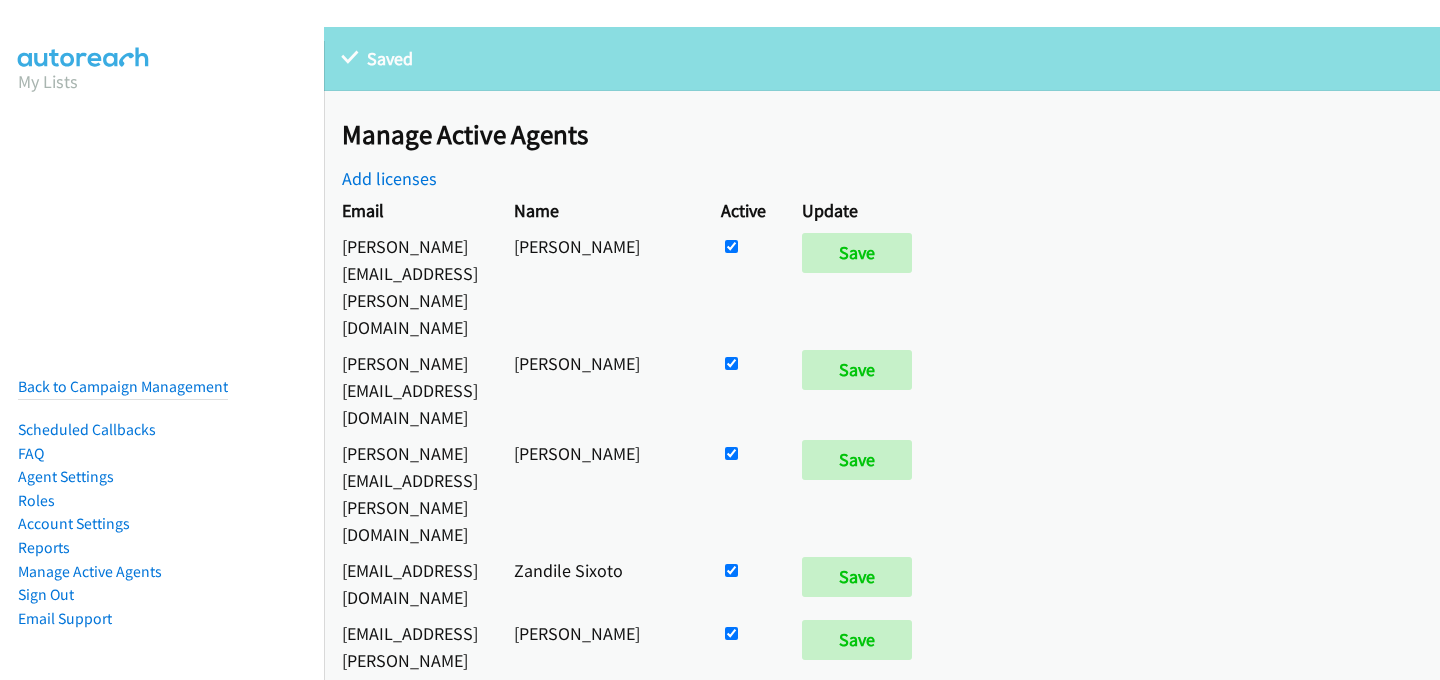 click at bounding box center [743, 286] 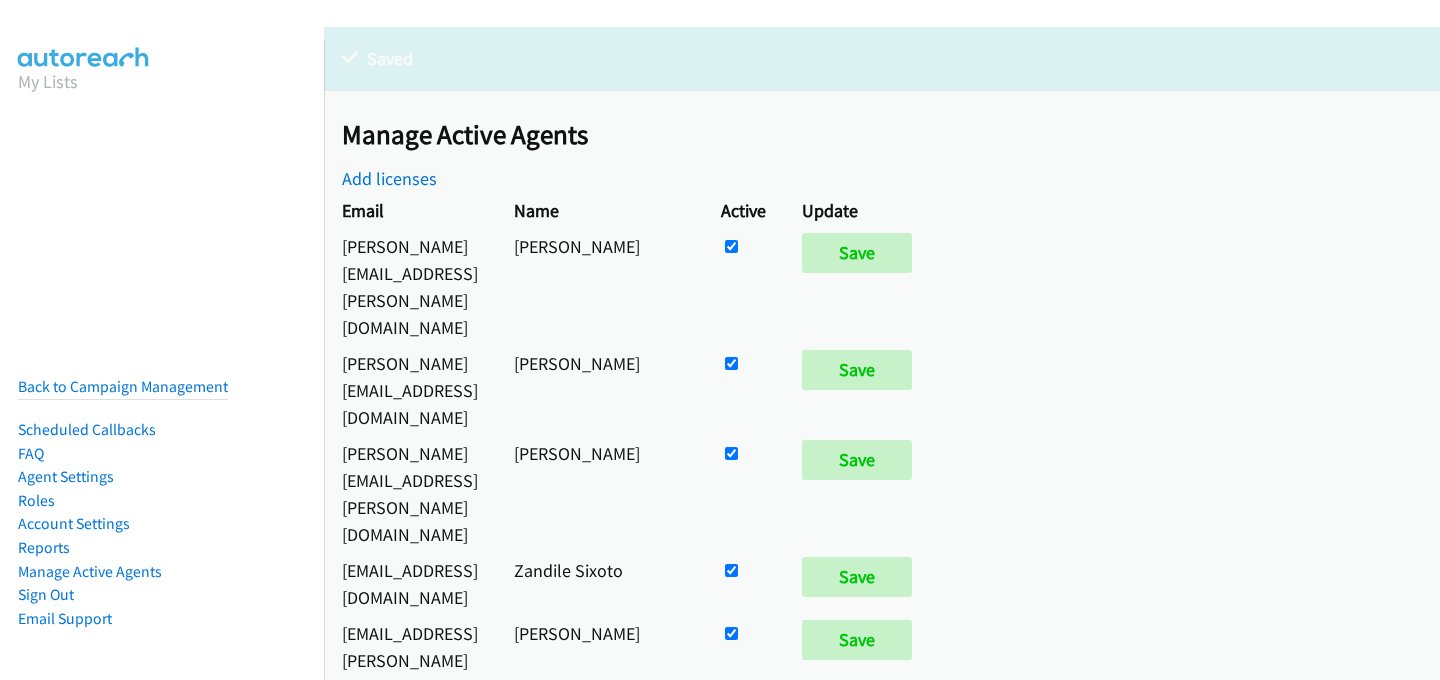 click at bounding box center [731, 246] 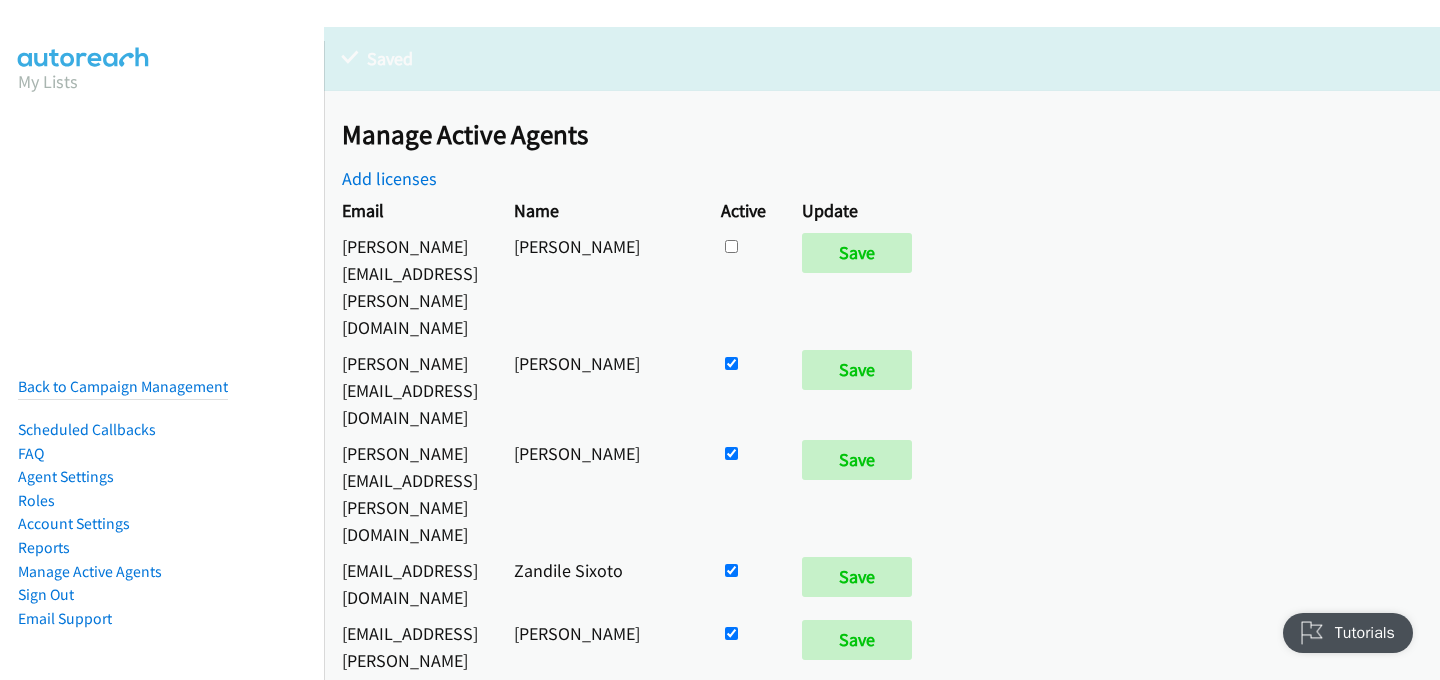 scroll, scrollTop: 0, scrollLeft: 0, axis: both 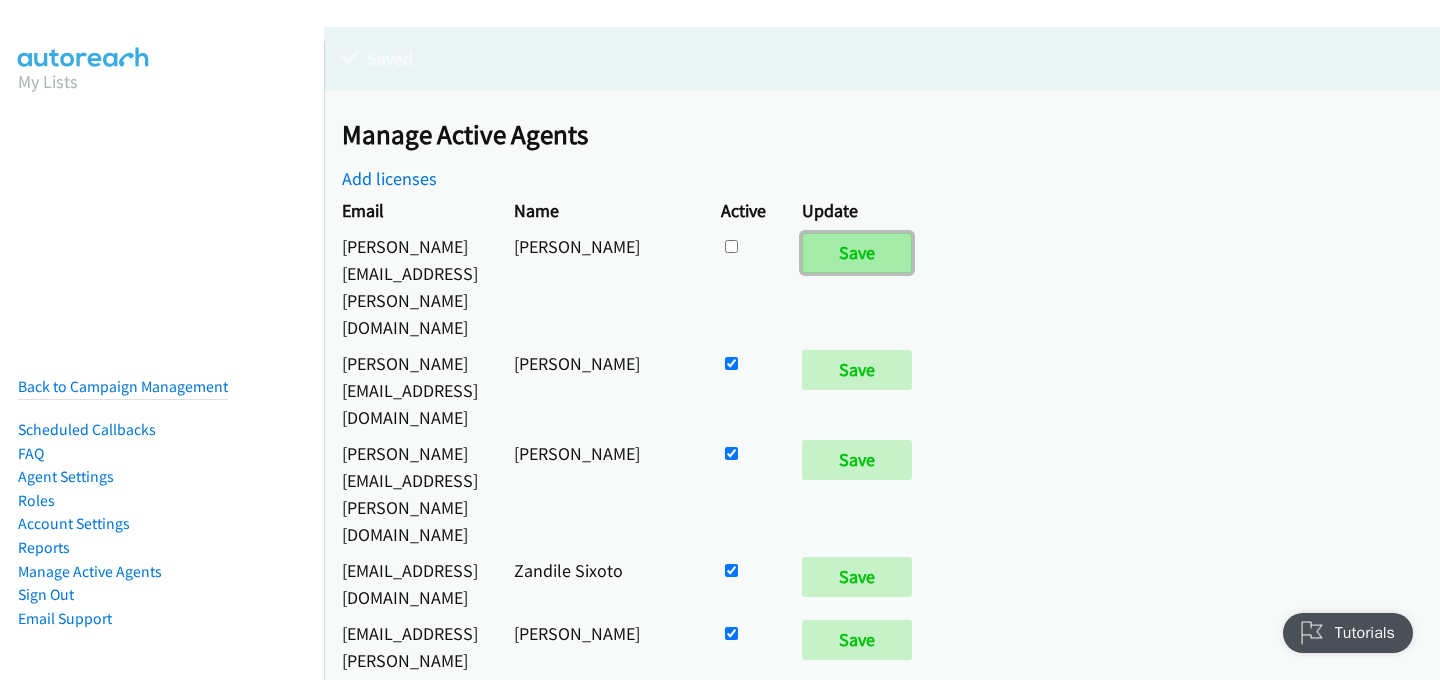 click on "Save" at bounding box center [857, 253] 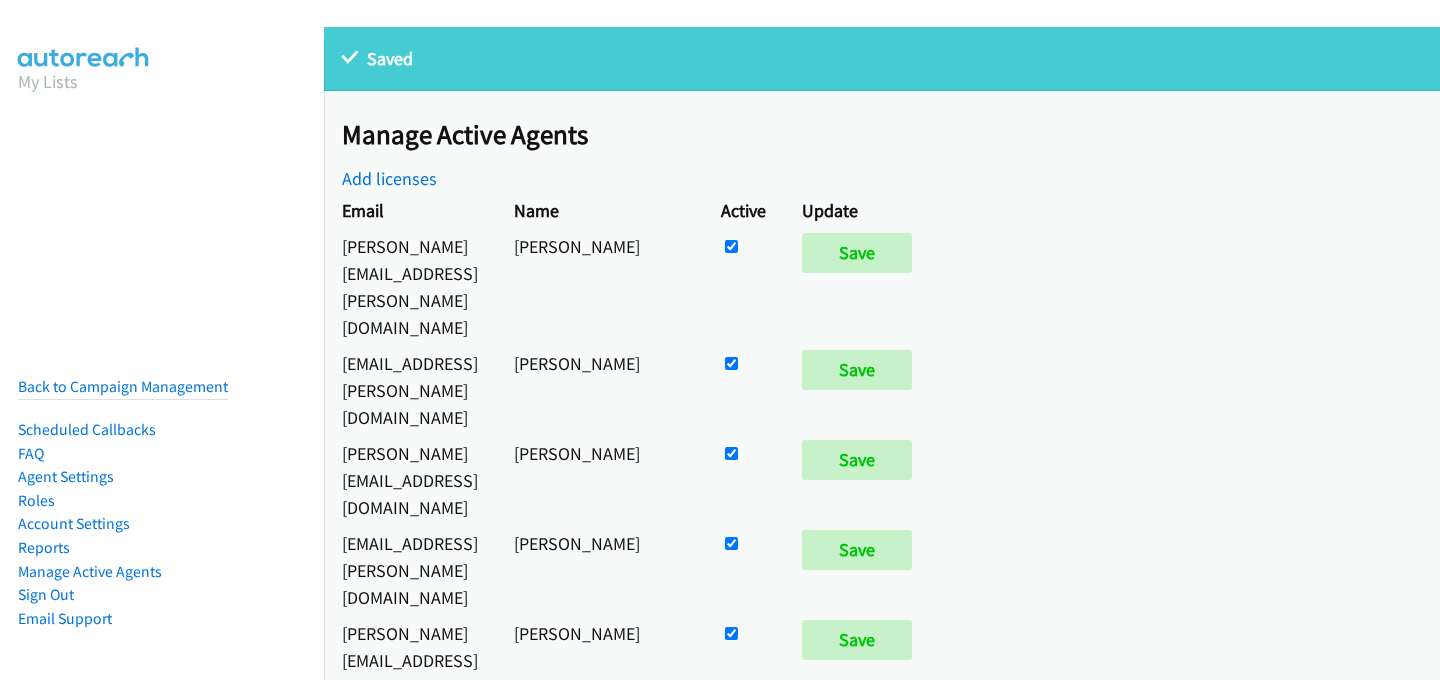 scroll, scrollTop: 0, scrollLeft: 0, axis: both 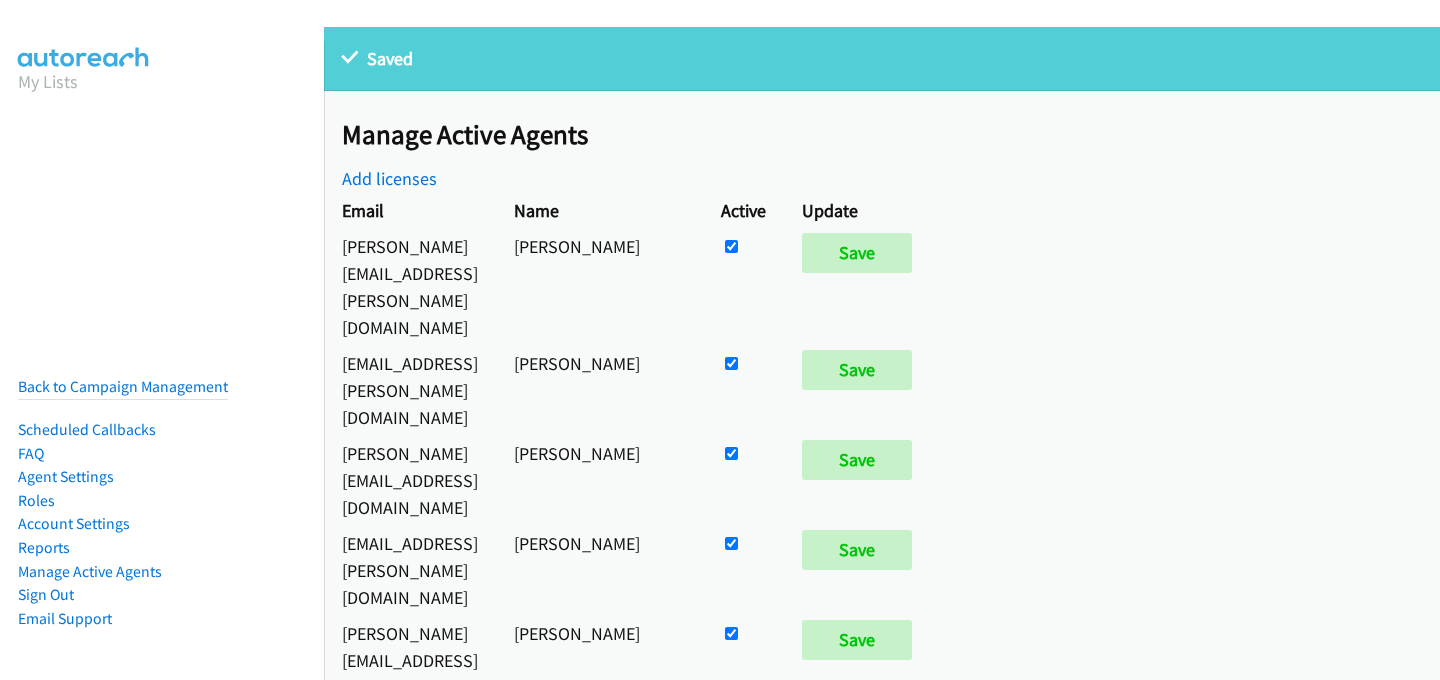click at bounding box center [731, 246] 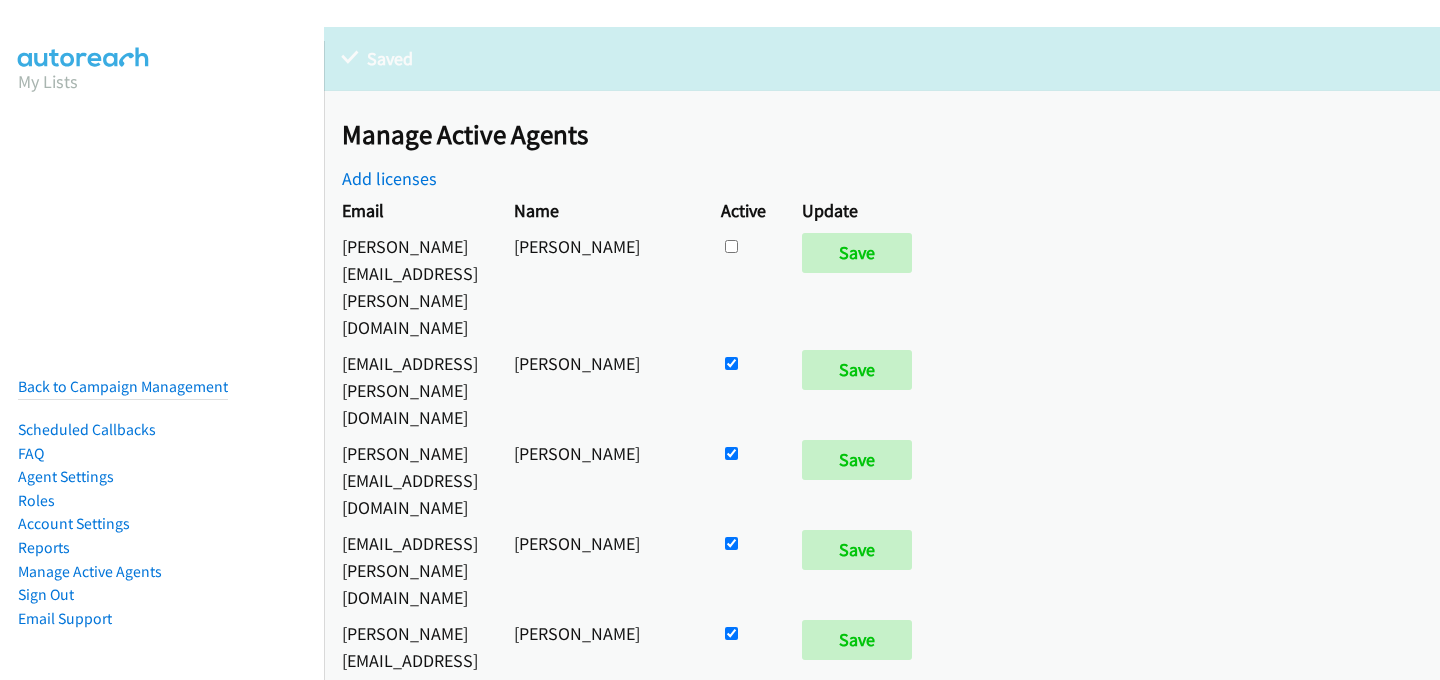 click at bounding box center [731, 246] 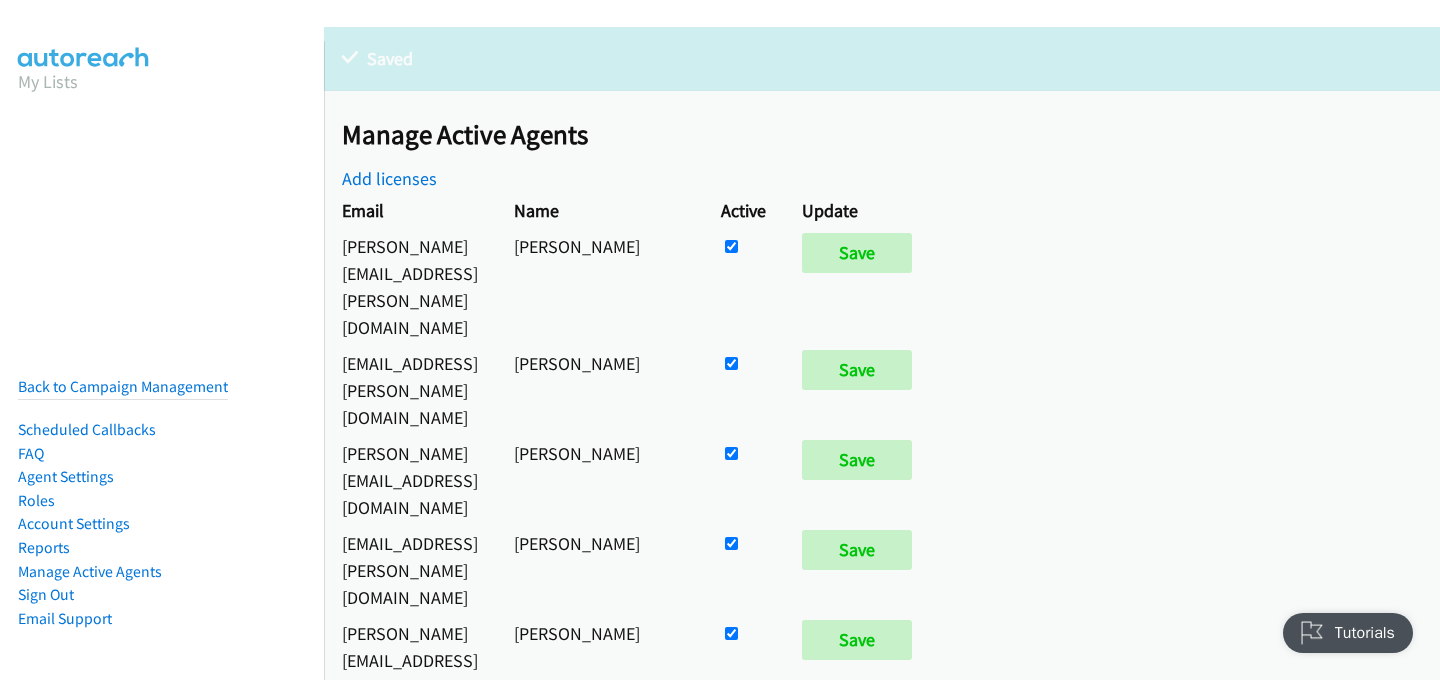 scroll, scrollTop: 0, scrollLeft: 0, axis: both 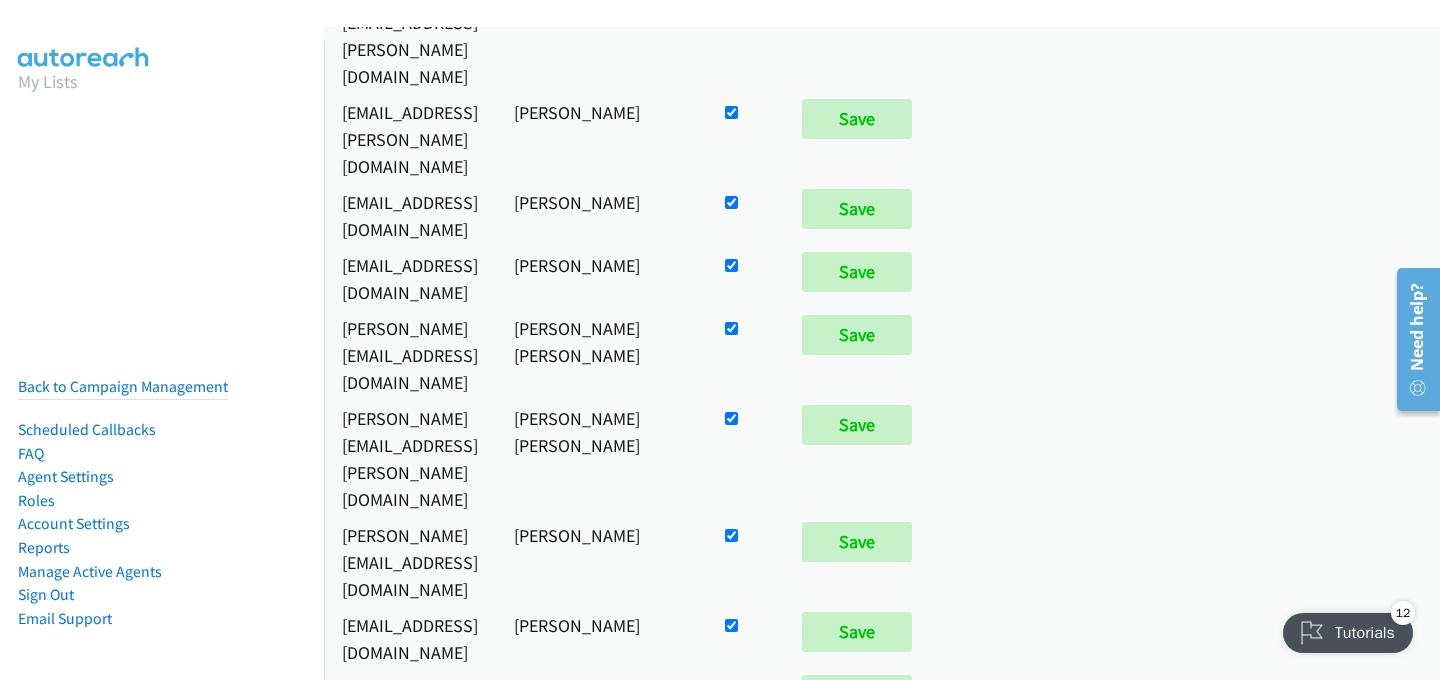 click at bounding box center [731, -2615] 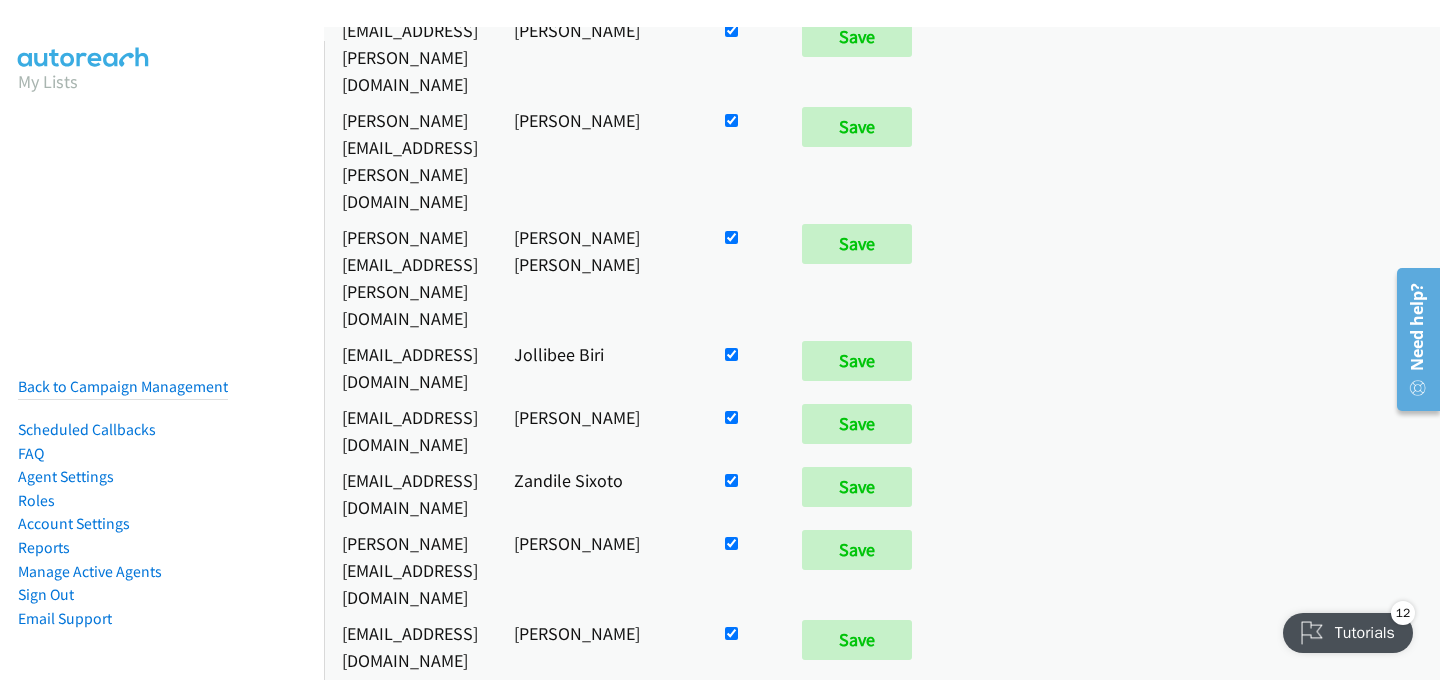 scroll, scrollTop: 0, scrollLeft: 0, axis: both 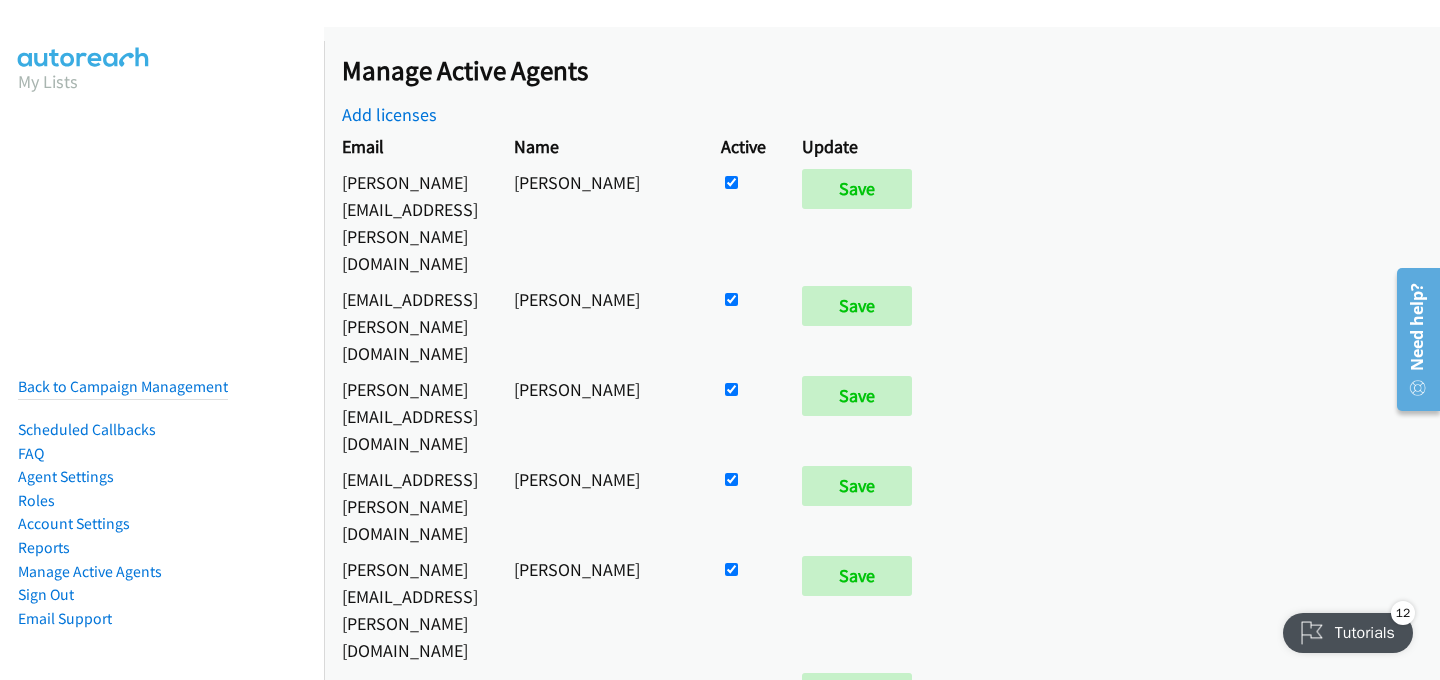 click at bounding box center (731, 182) 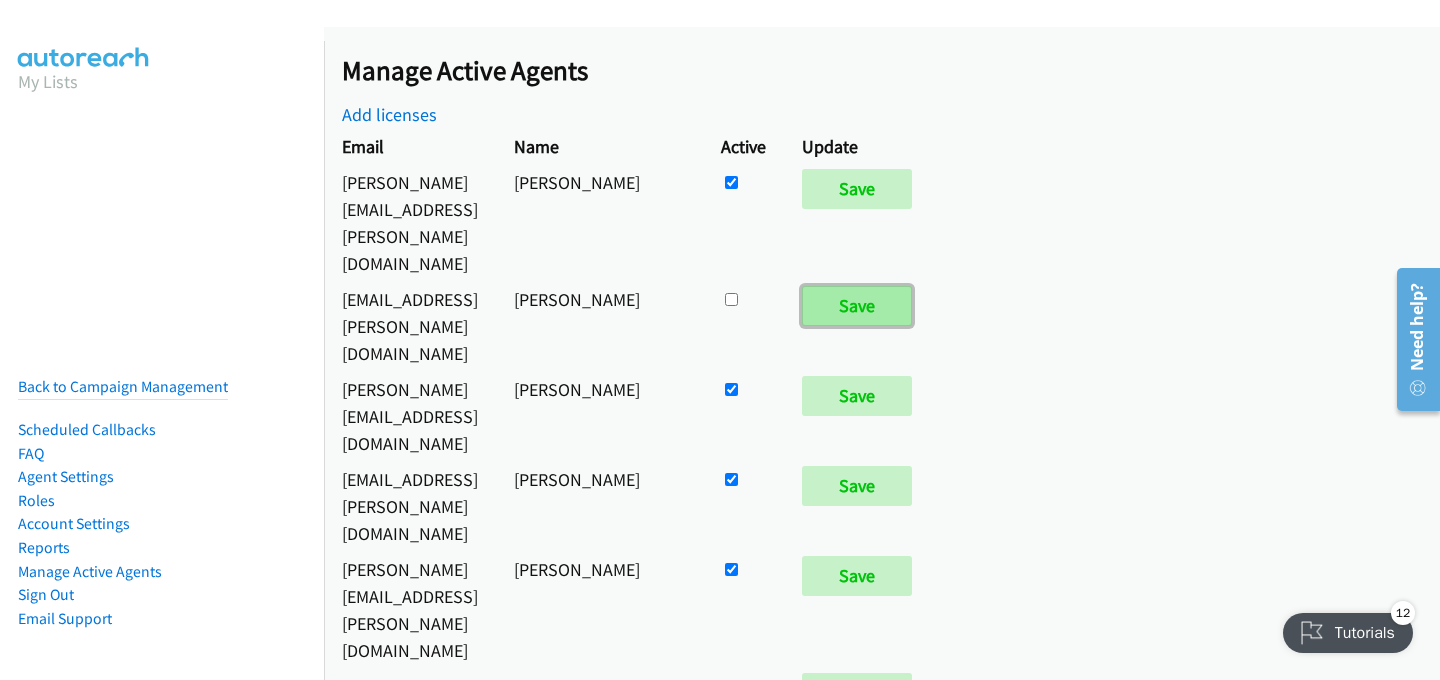 click on "Save" at bounding box center (857, 306) 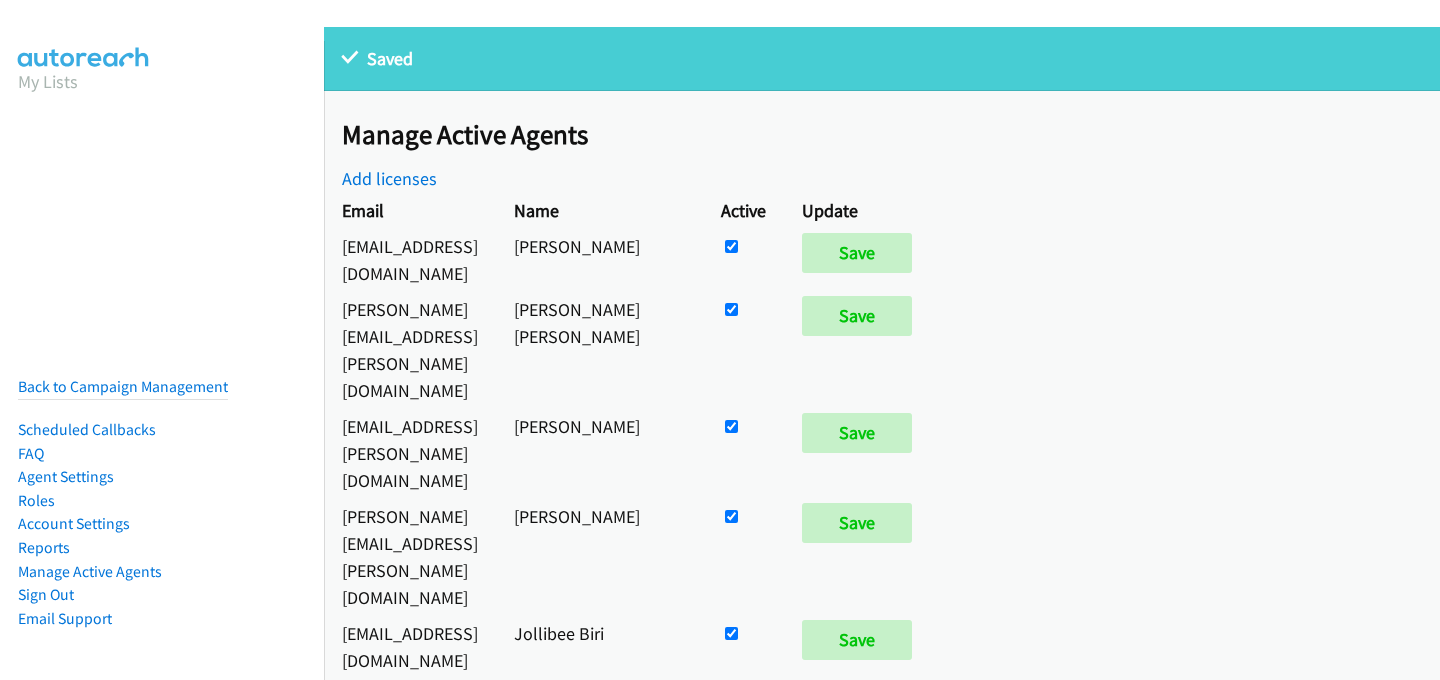 scroll, scrollTop: 0, scrollLeft: 0, axis: both 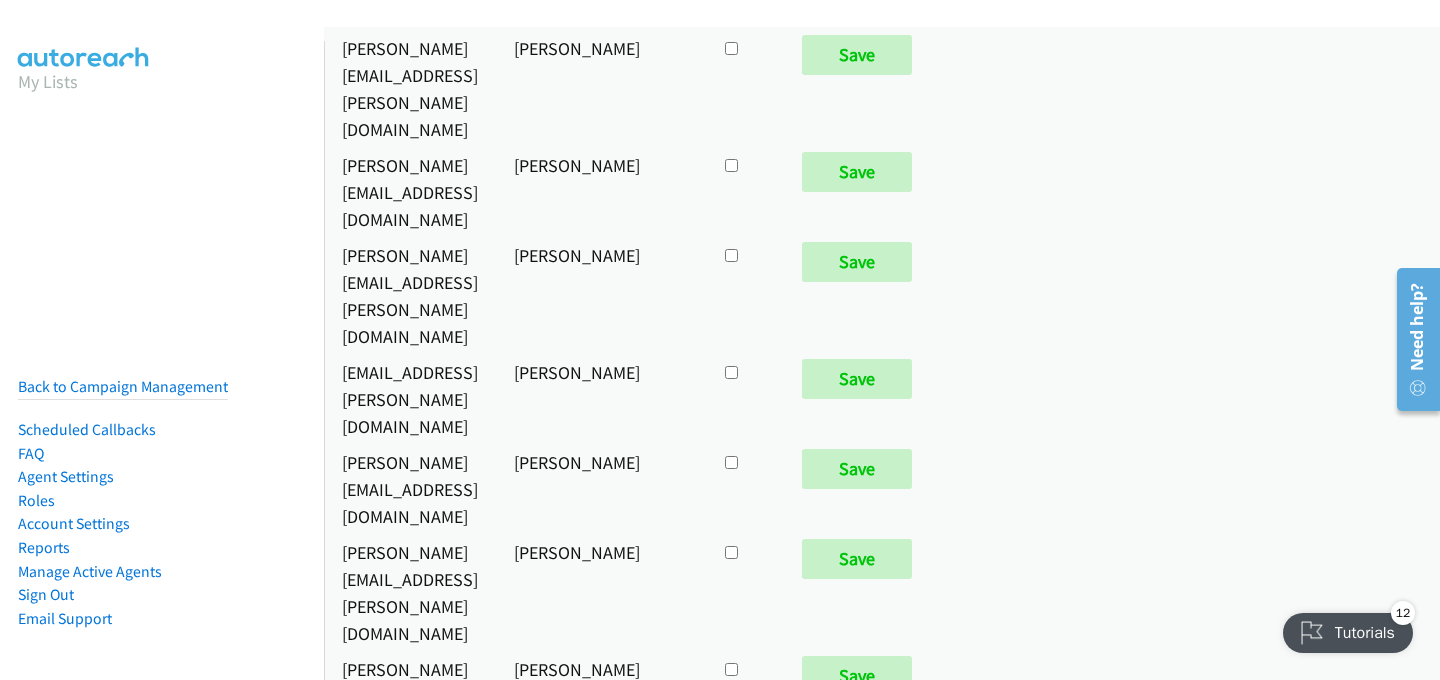 click at bounding box center (731, -10410) 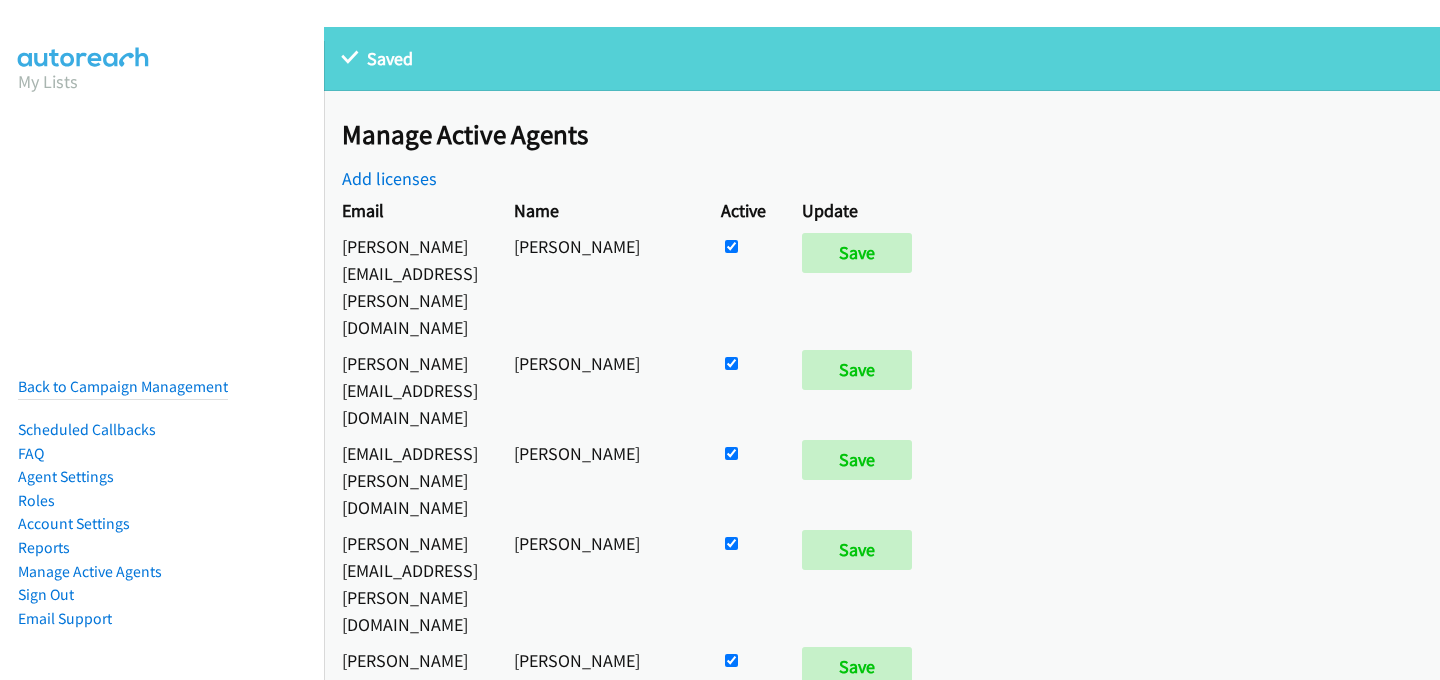 scroll, scrollTop: 0, scrollLeft: 0, axis: both 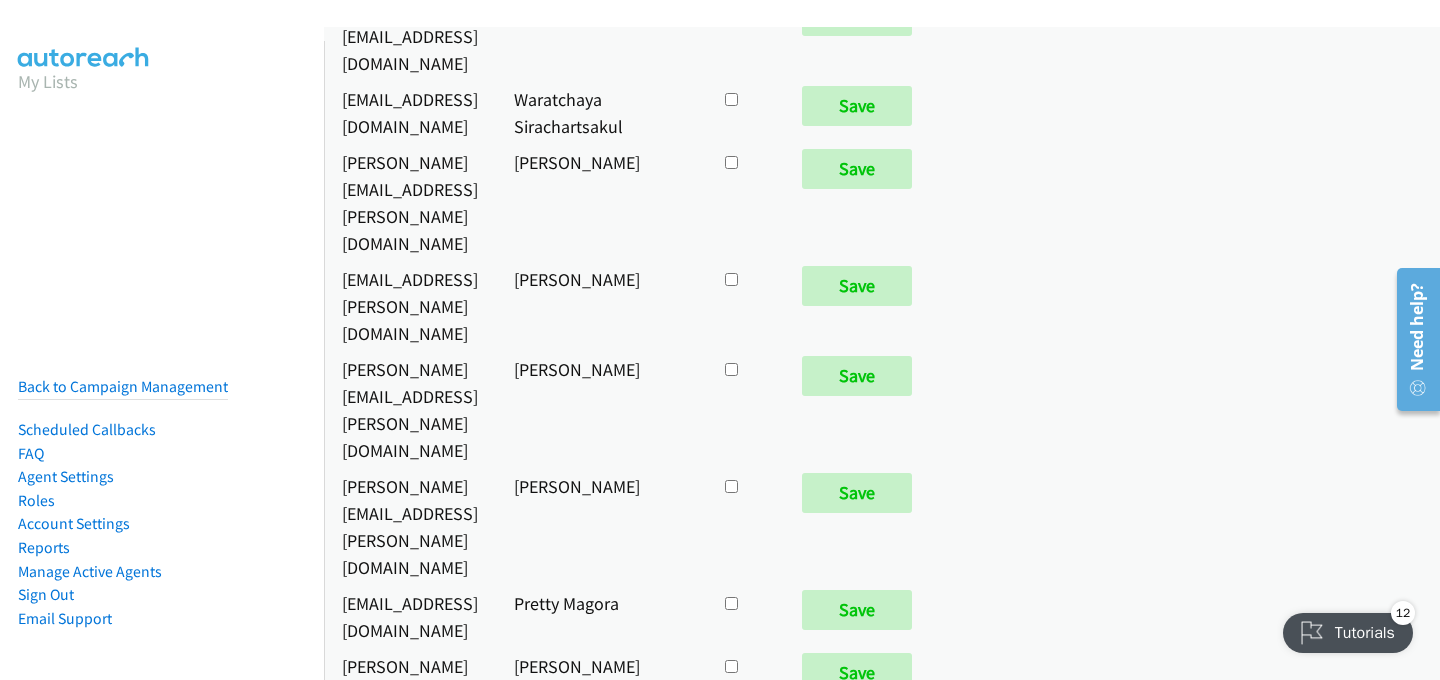 click at bounding box center (731, -8982) 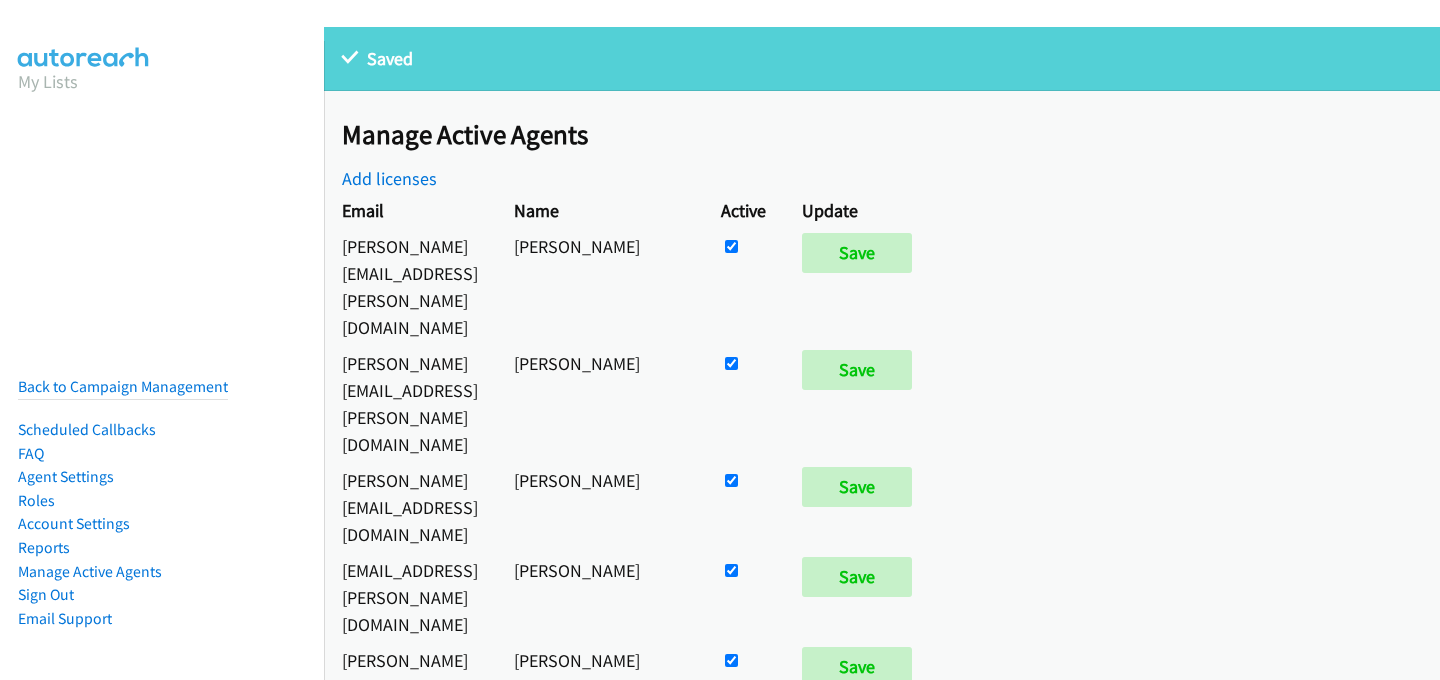 scroll, scrollTop: 0, scrollLeft: 0, axis: both 